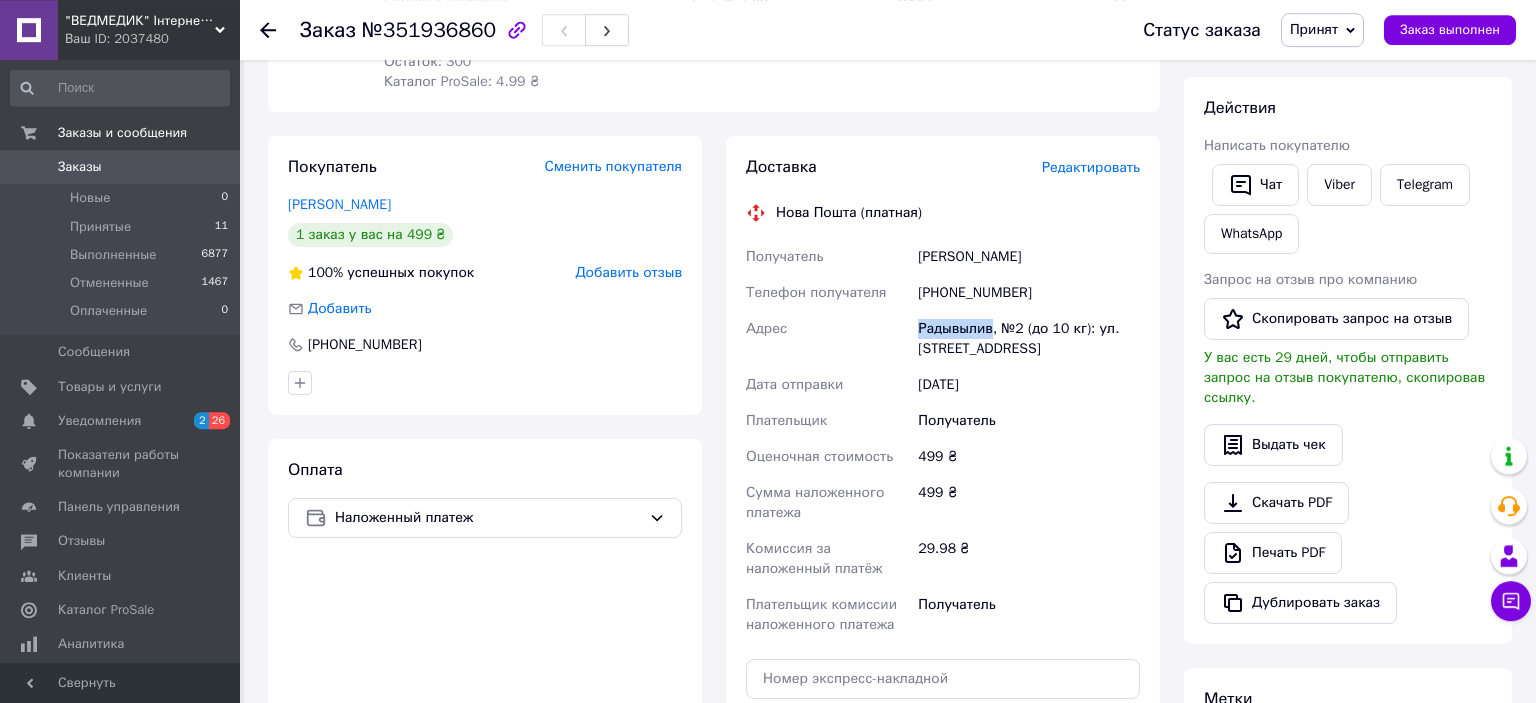 scroll, scrollTop: 528, scrollLeft: 0, axis: vertical 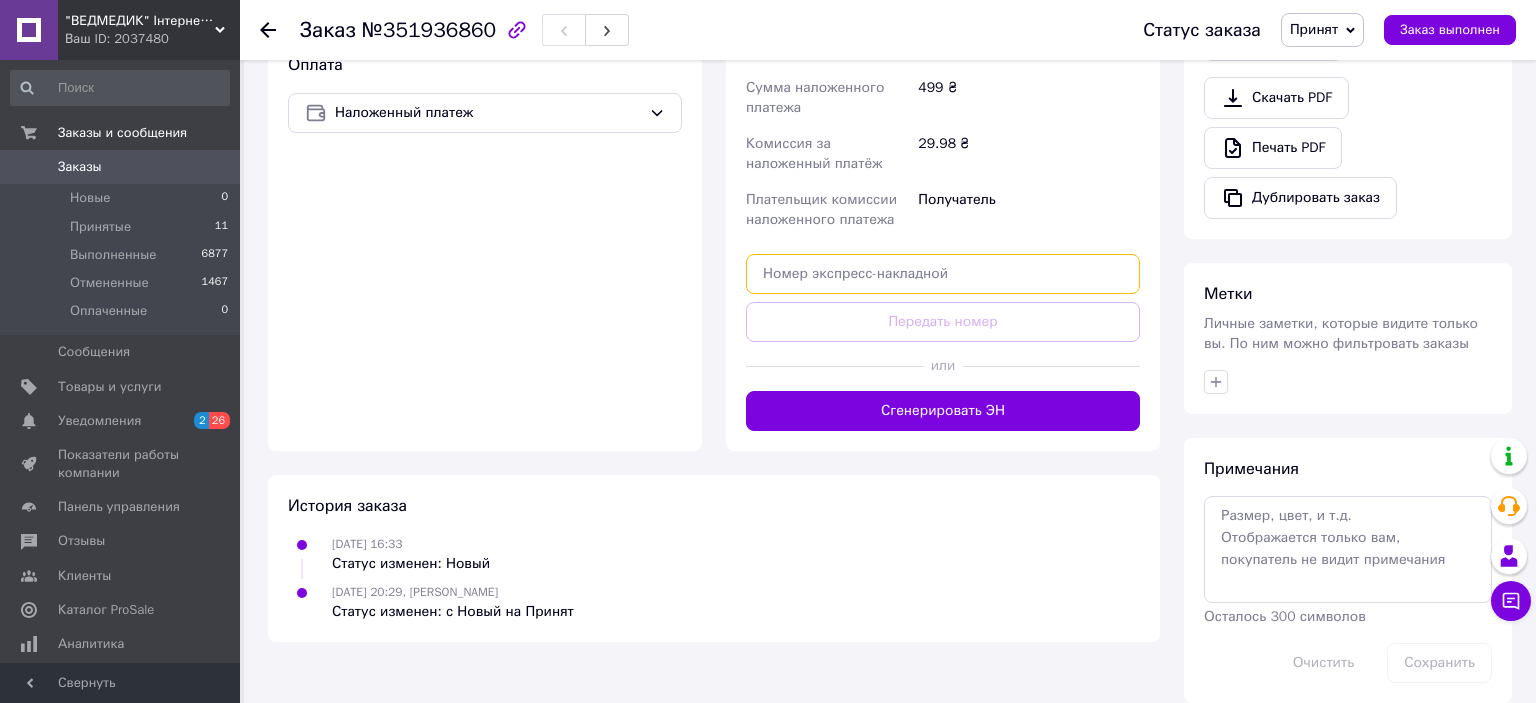 click at bounding box center (943, 274) 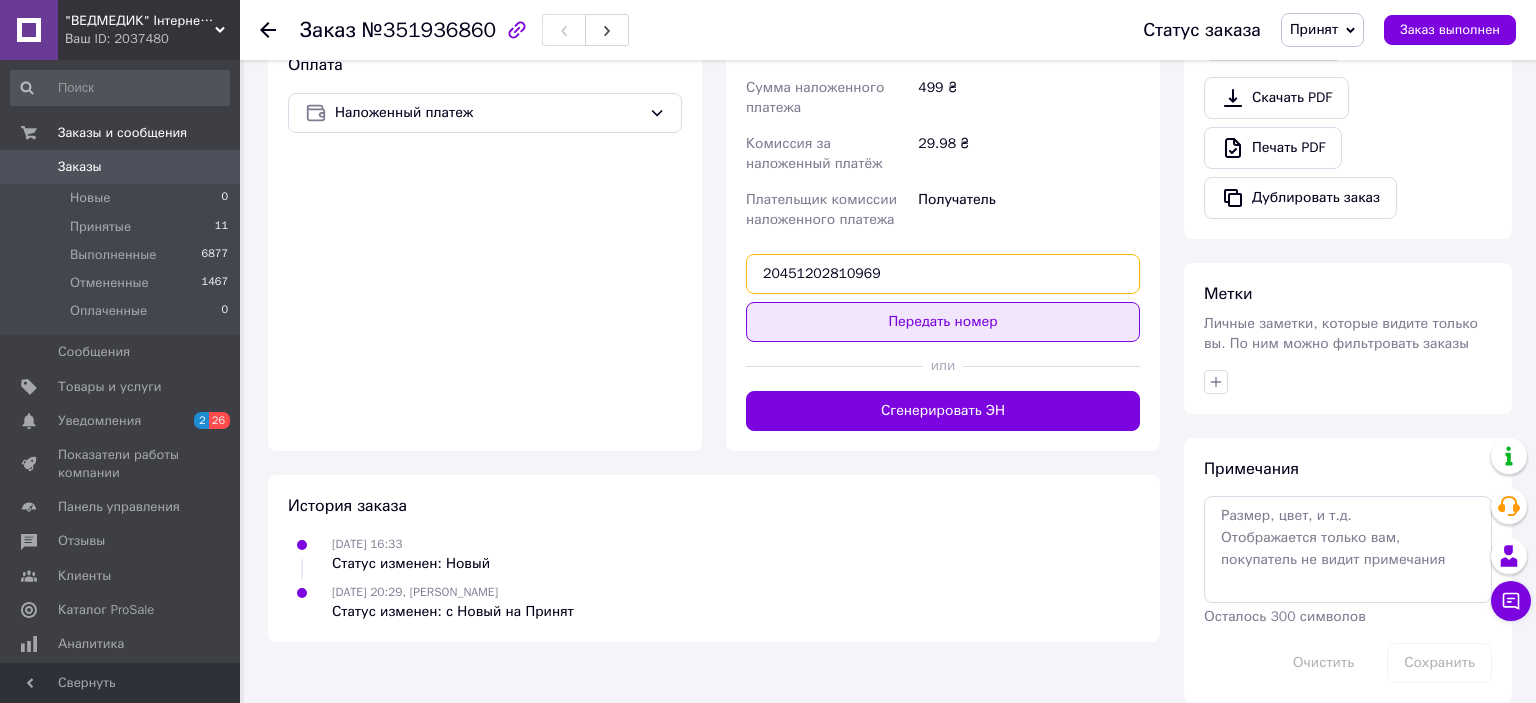 type on "20451202810969" 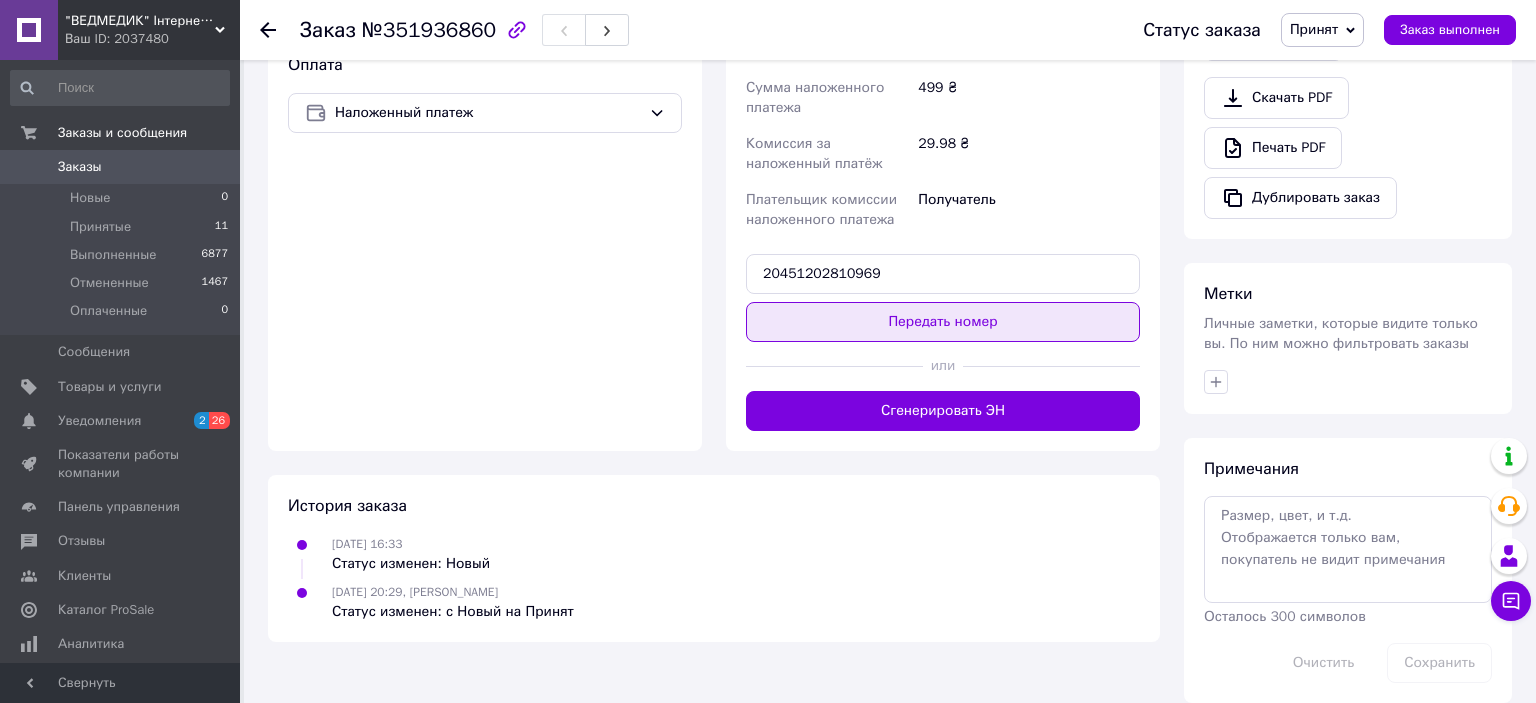 click on "Передать номер" at bounding box center (943, 322) 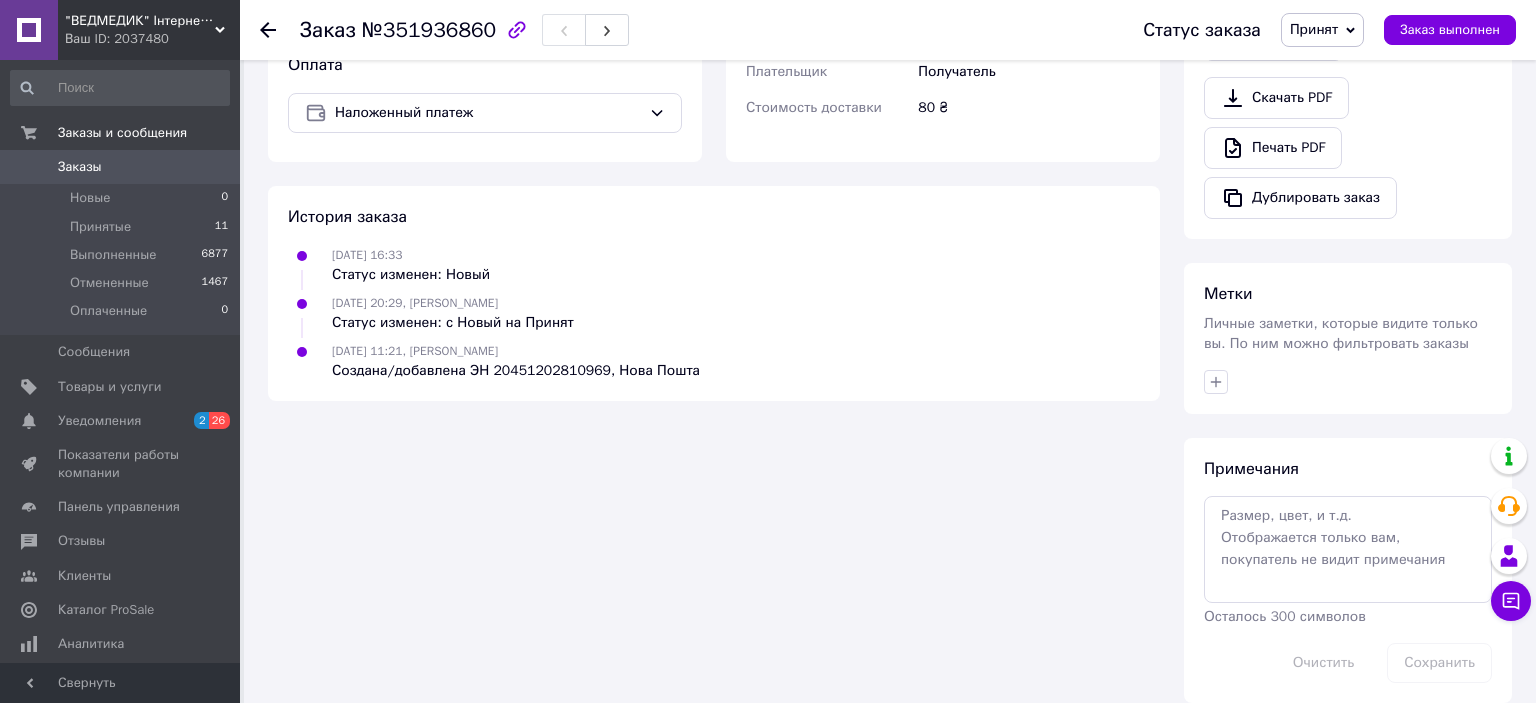 click on "Заказы" at bounding box center (121, 167) 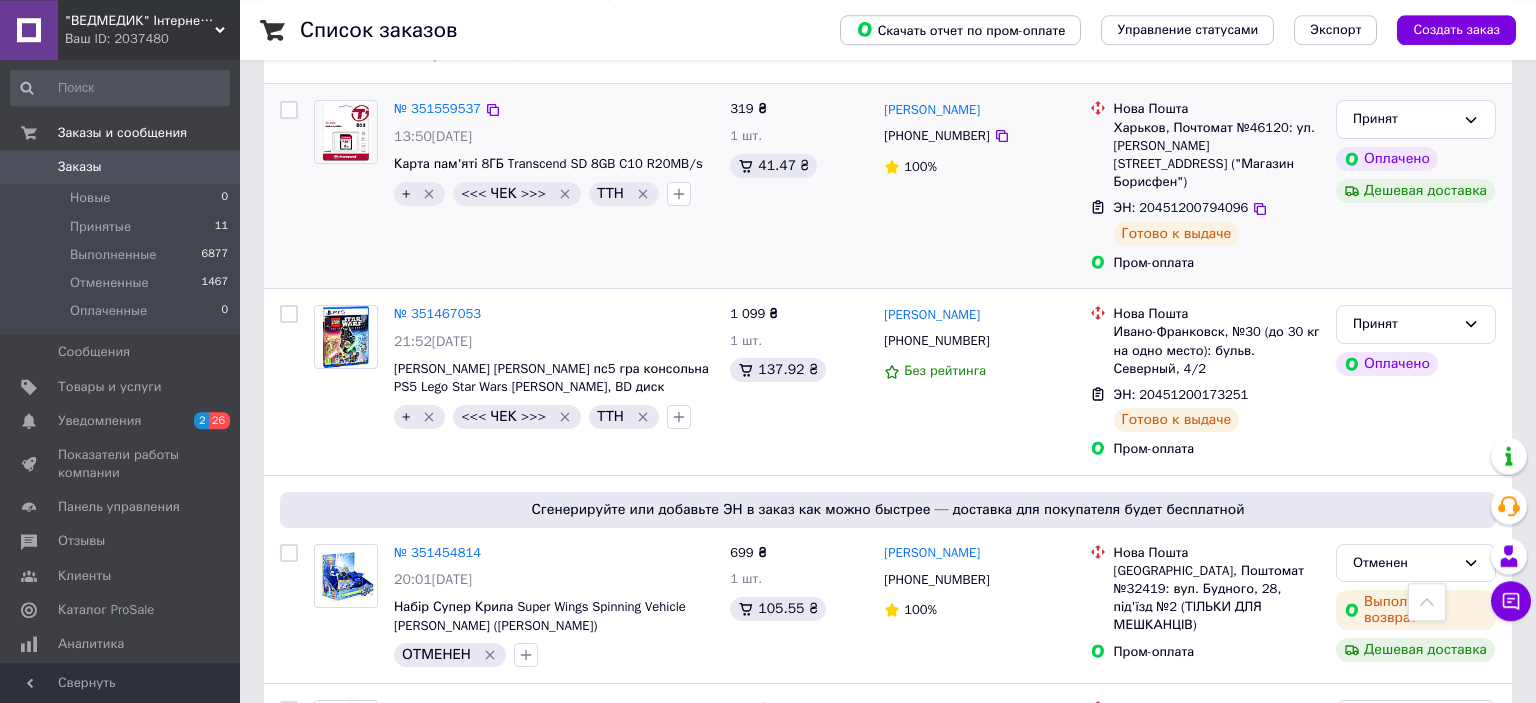 scroll, scrollTop: 1056, scrollLeft: 0, axis: vertical 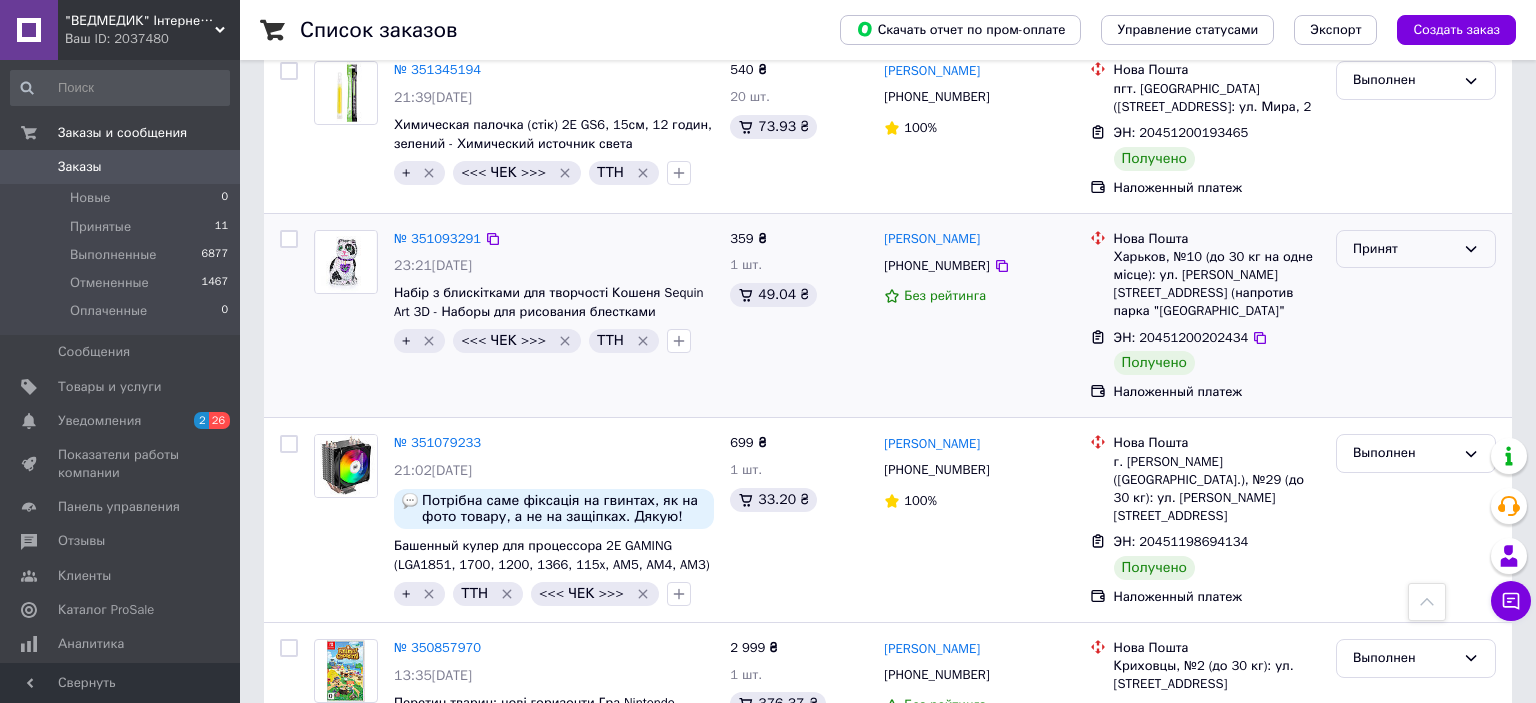 click on "Принят" at bounding box center [1404, 249] 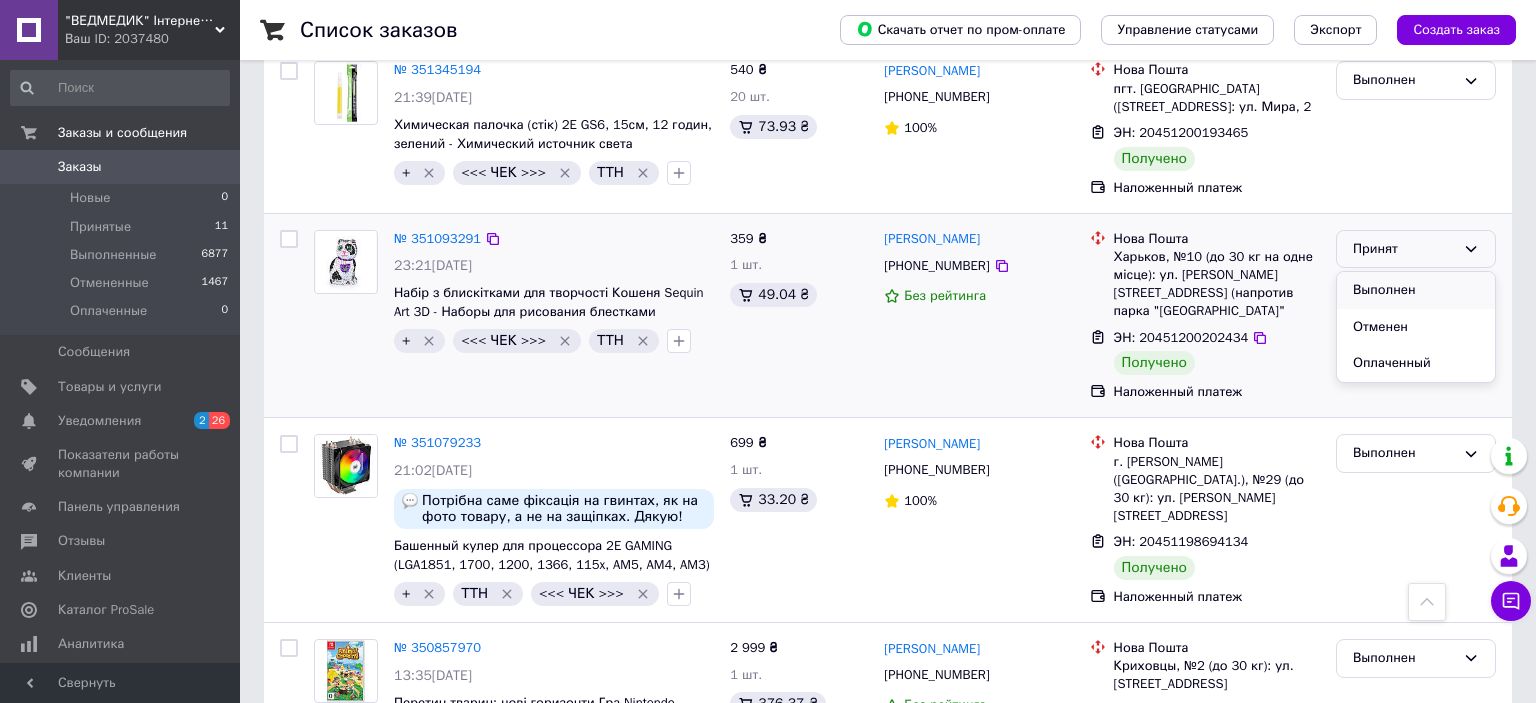 click on "Выполнен" at bounding box center (1416, 290) 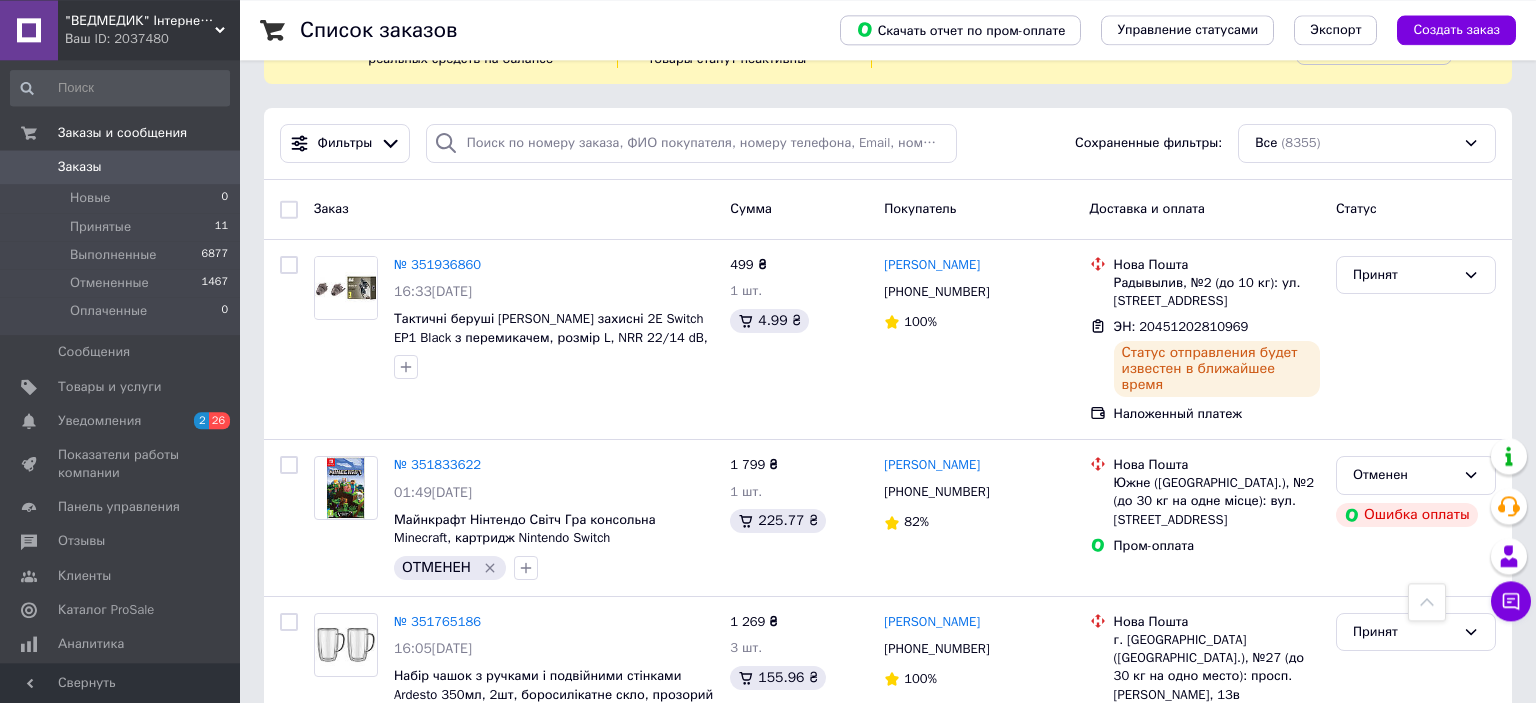 scroll, scrollTop: 0, scrollLeft: 0, axis: both 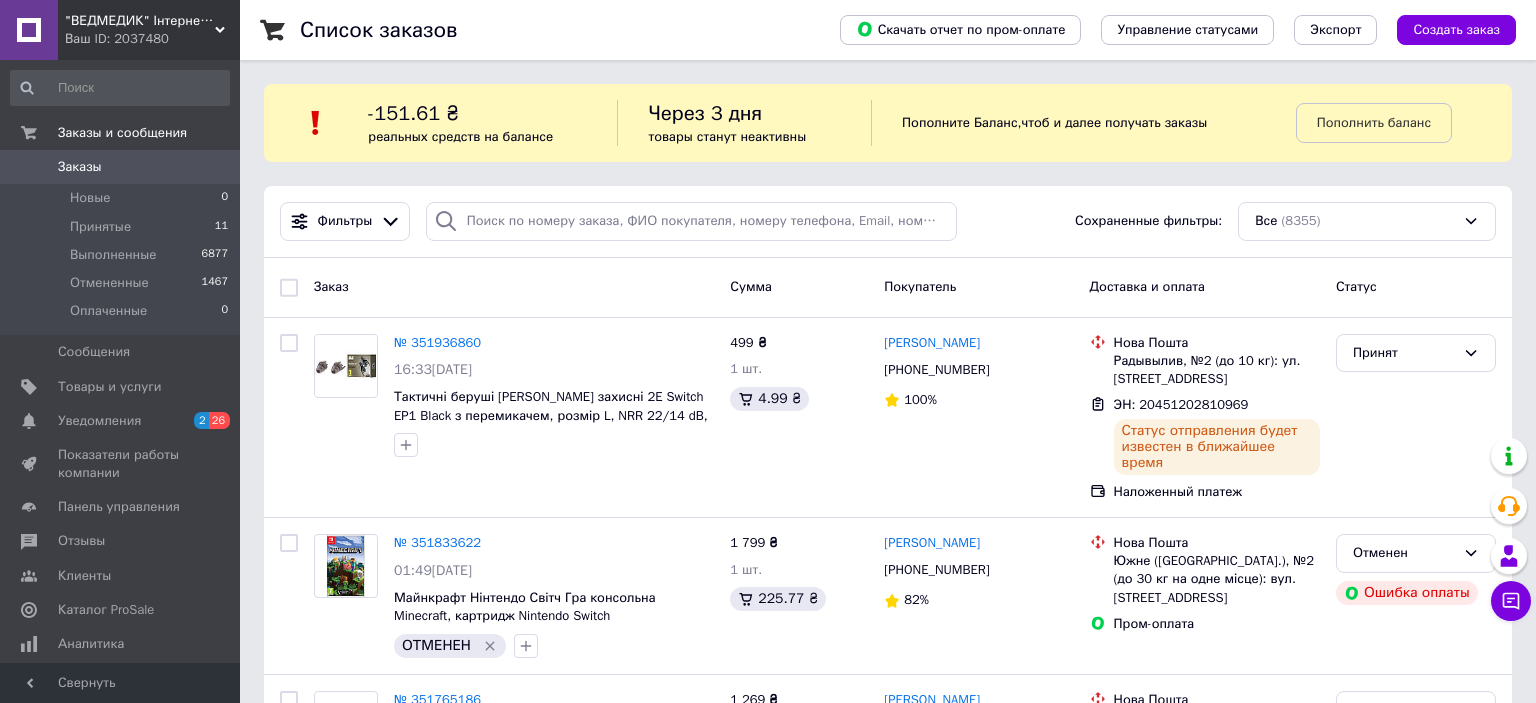 click on "Заказы" at bounding box center (121, 167) 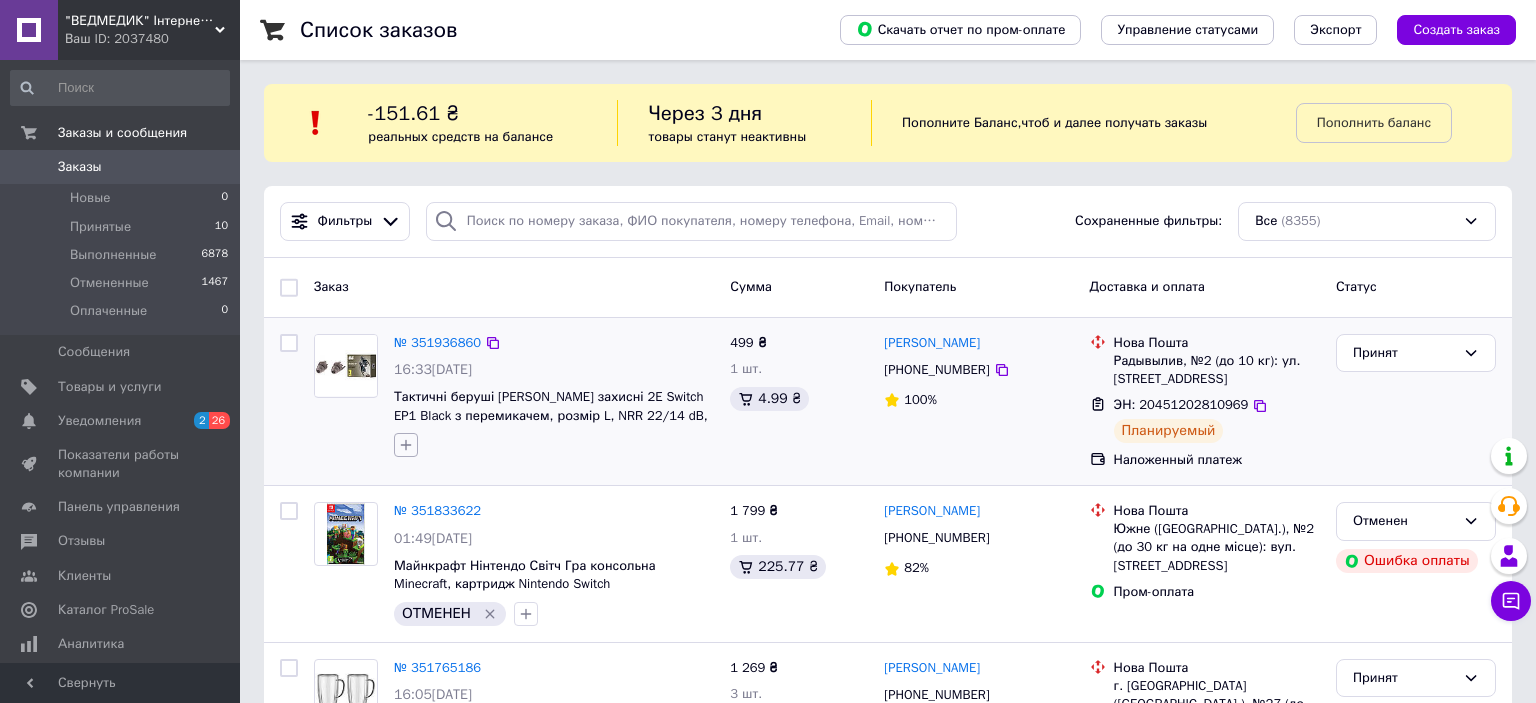 click 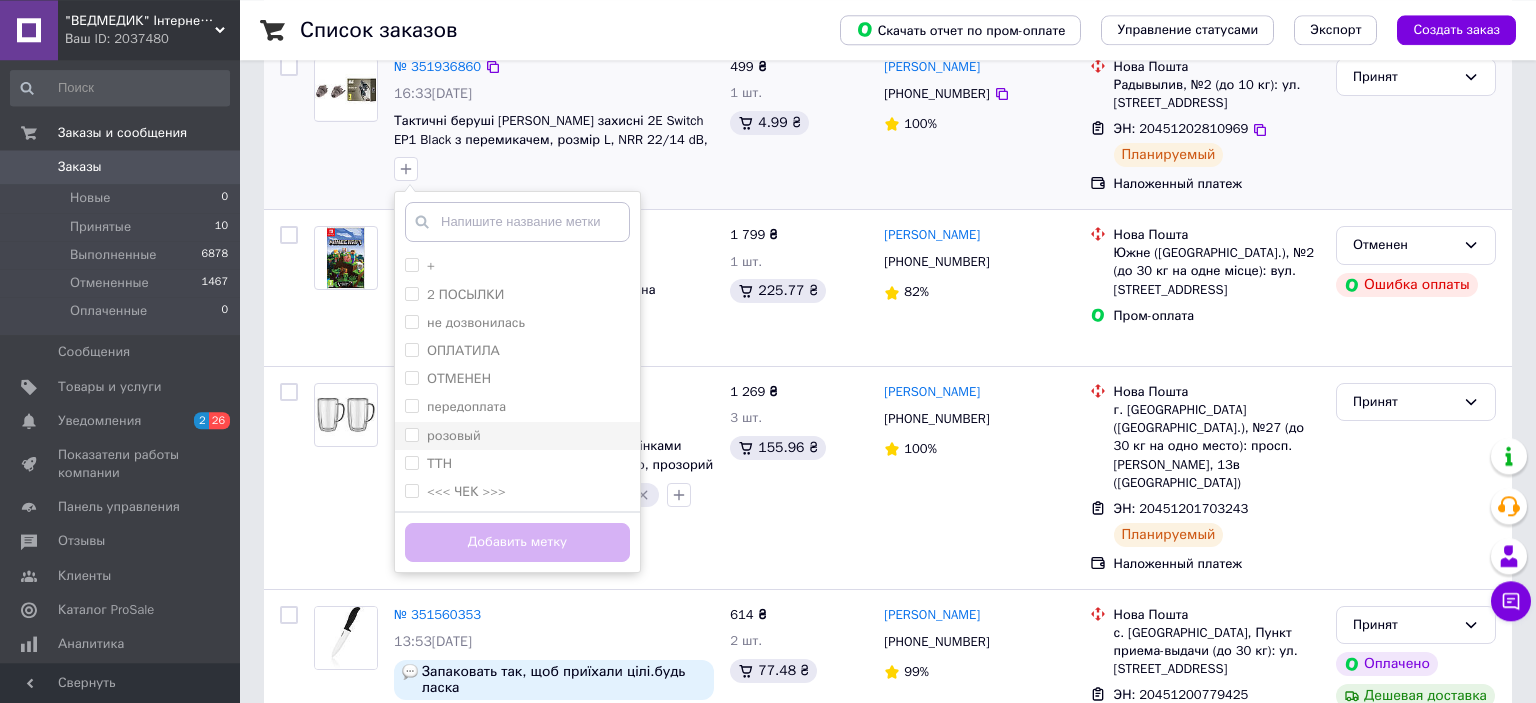 scroll, scrollTop: 316, scrollLeft: 0, axis: vertical 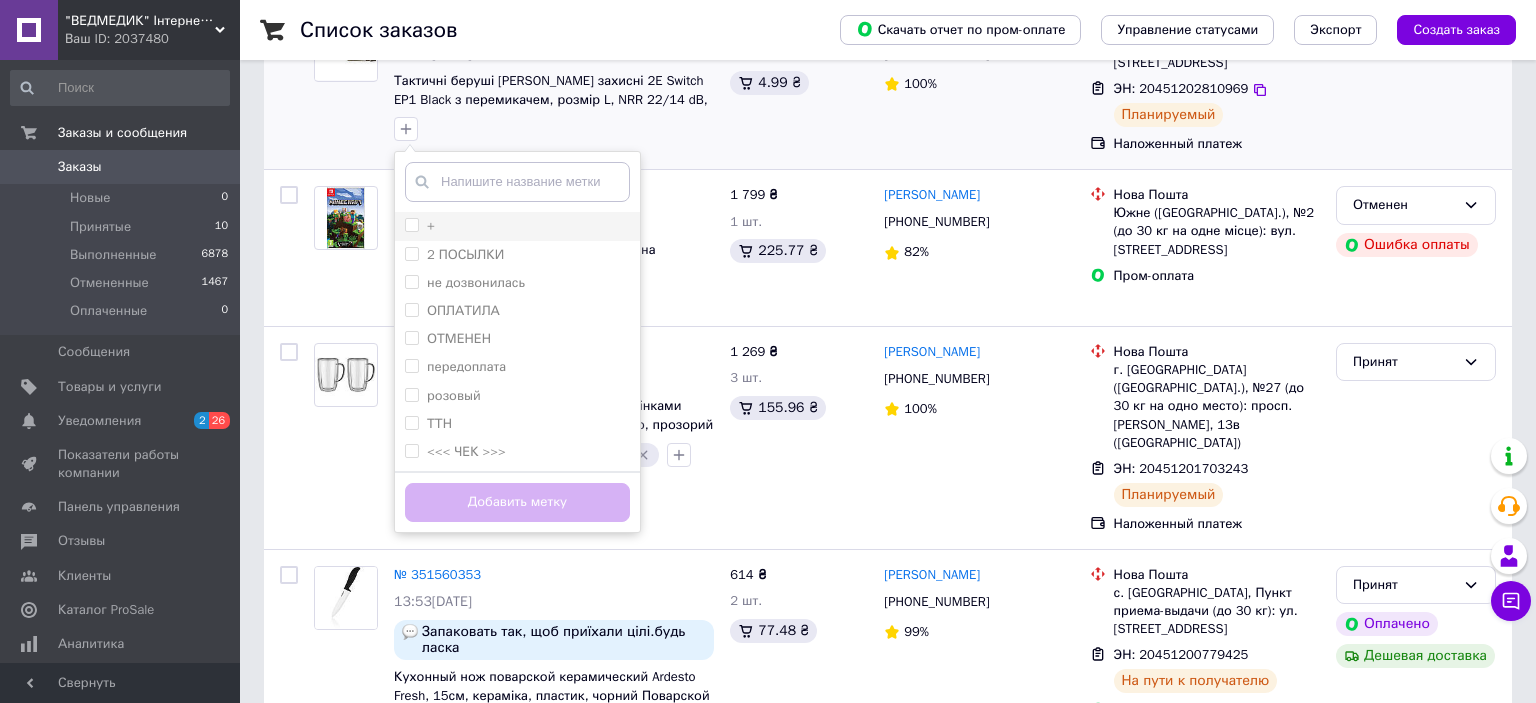 click on "+" at bounding box center [411, 224] 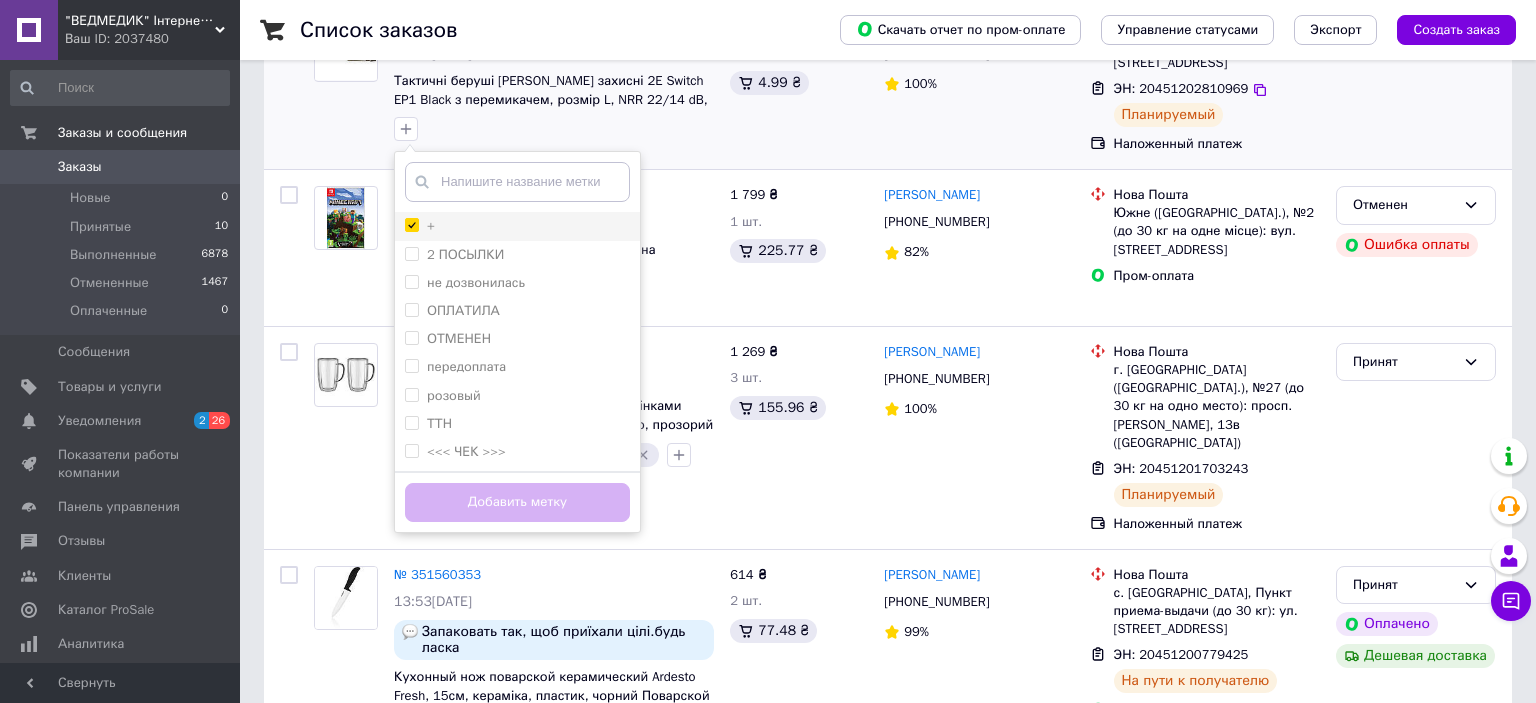 checkbox on "true" 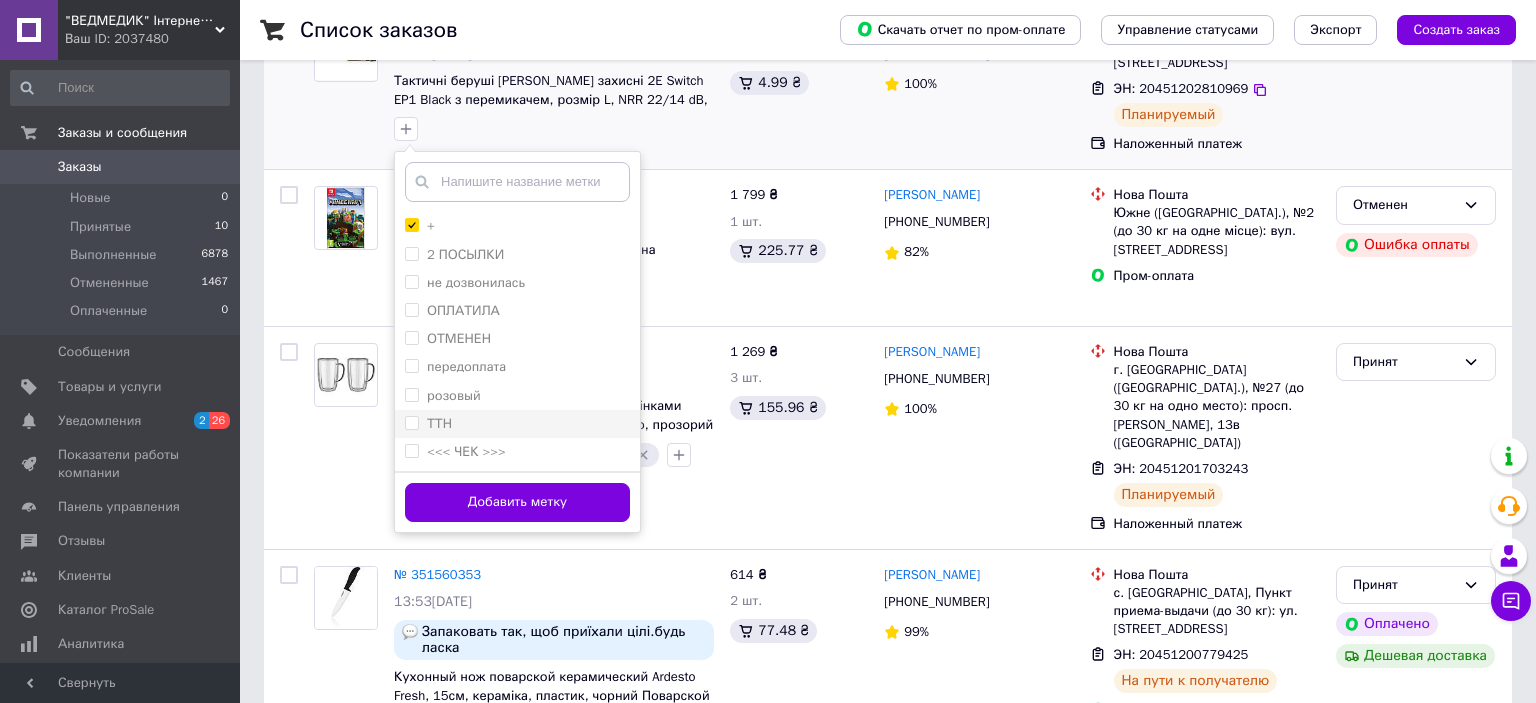 click on "ТТН" at bounding box center (411, 422) 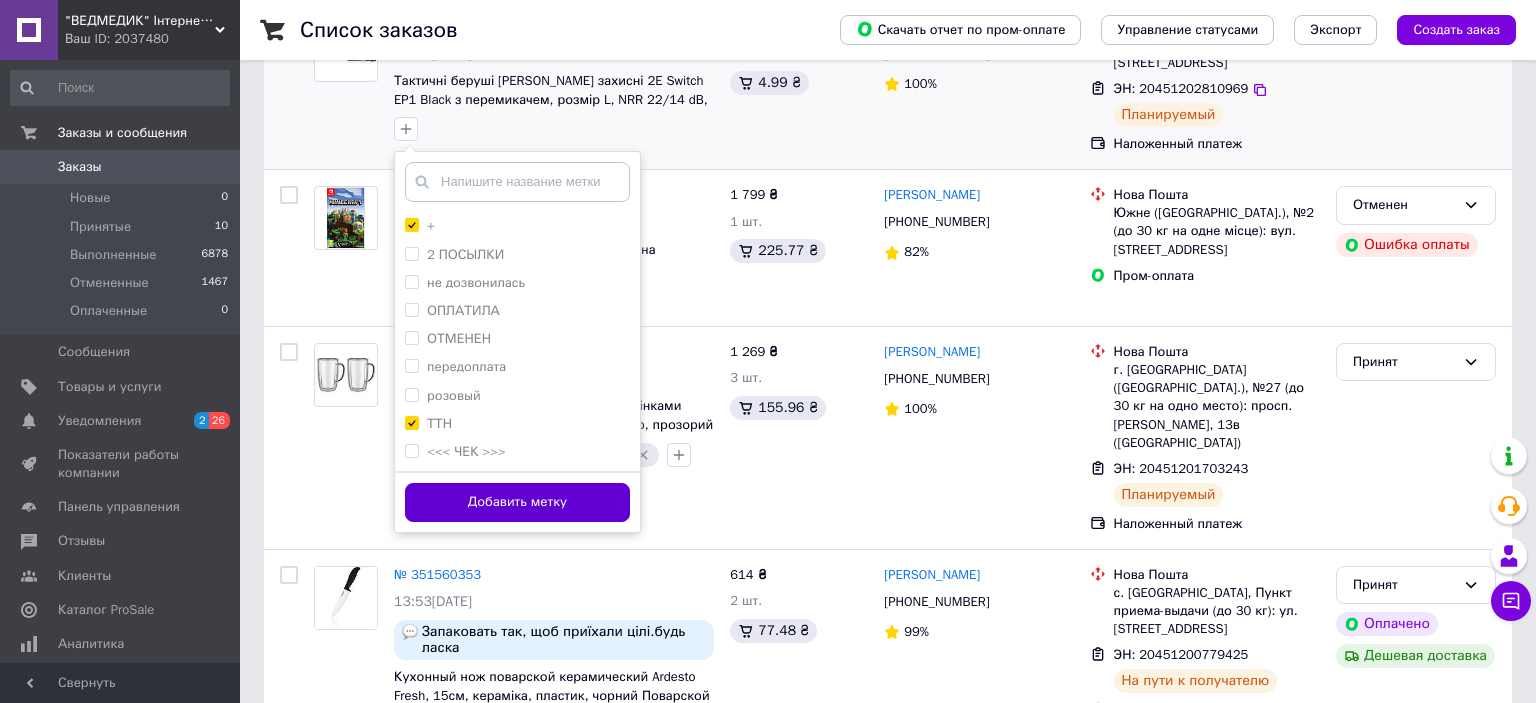 click on "Добавить метку" at bounding box center [517, 502] 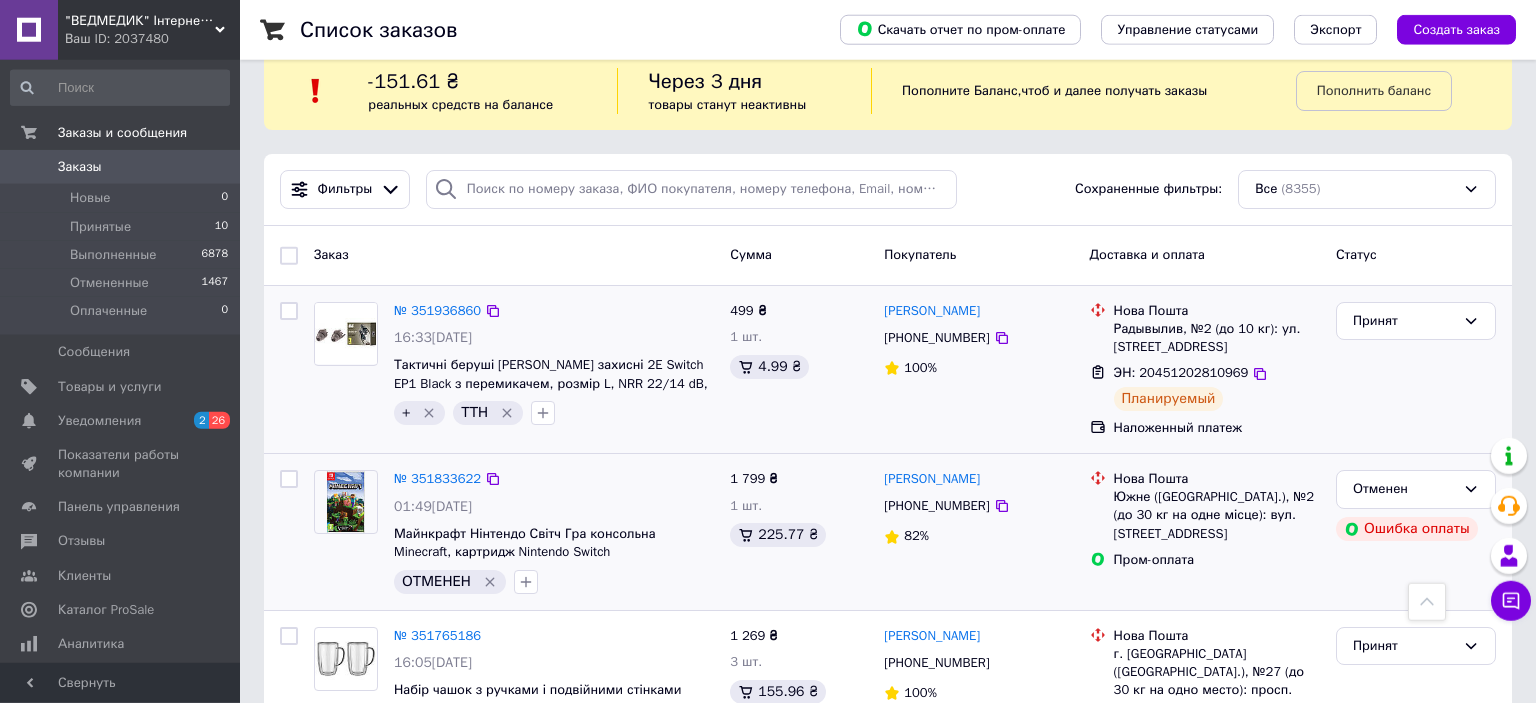 scroll, scrollTop: 0, scrollLeft: 0, axis: both 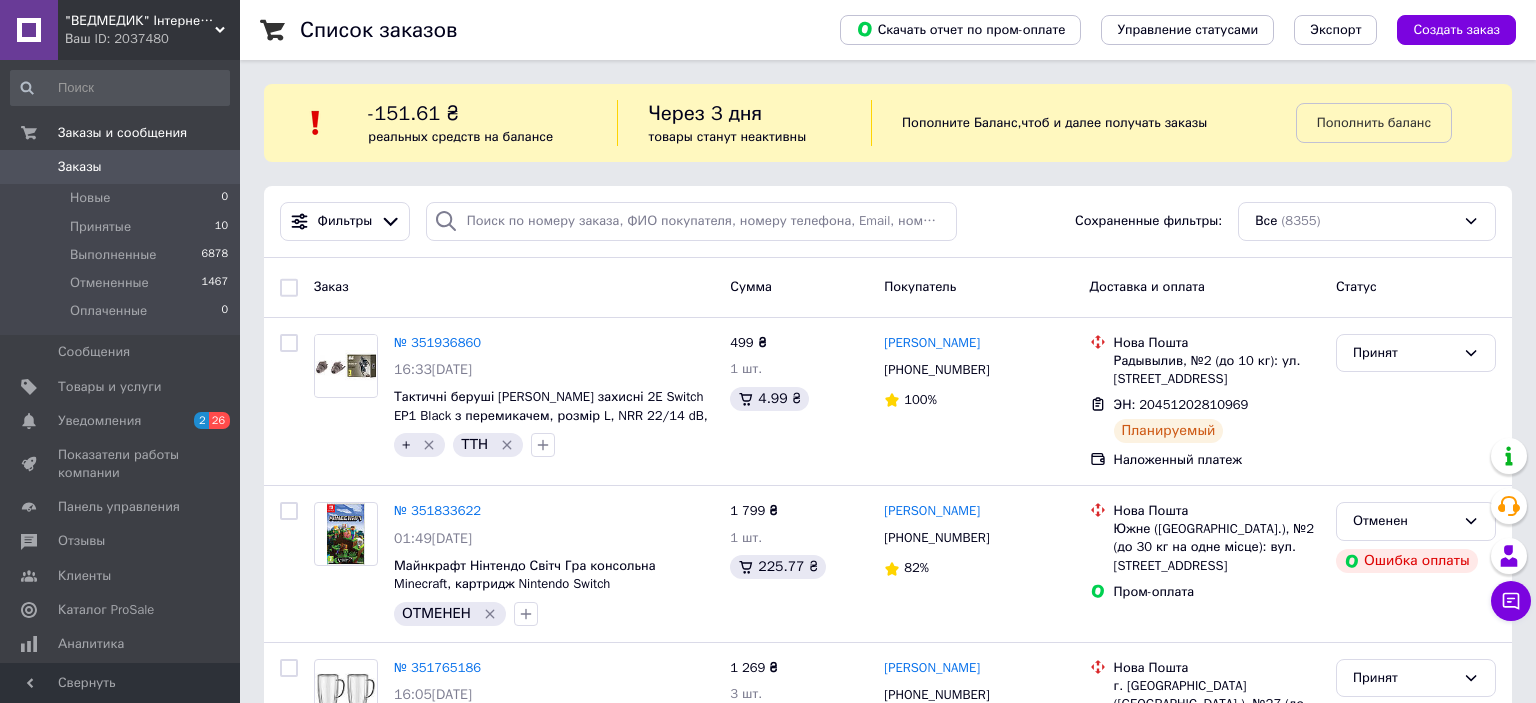 click on "Заказы" at bounding box center [121, 167] 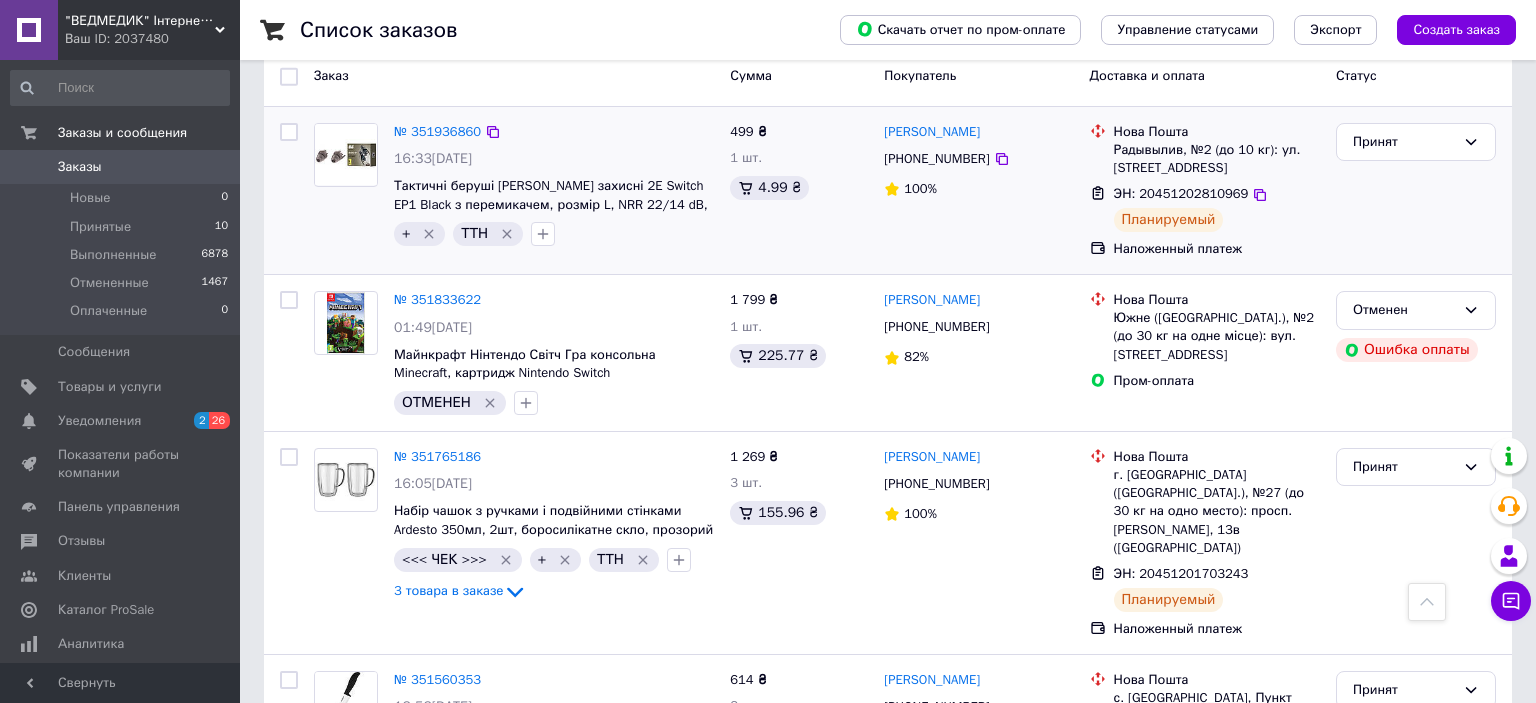 scroll, scrollTop: 0, scrollLeft: 0, axis: both 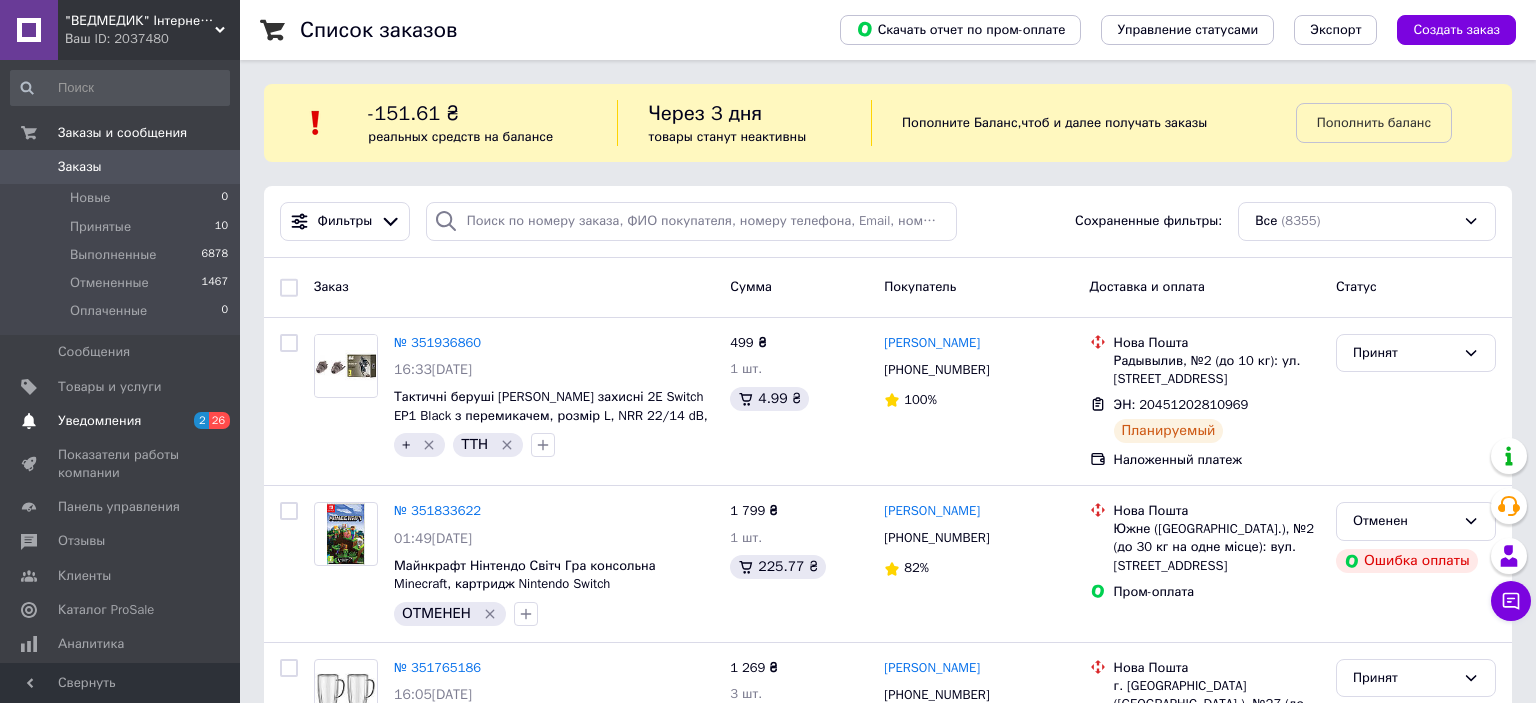 click on "Уведомления" at bounding box center [99, 421] 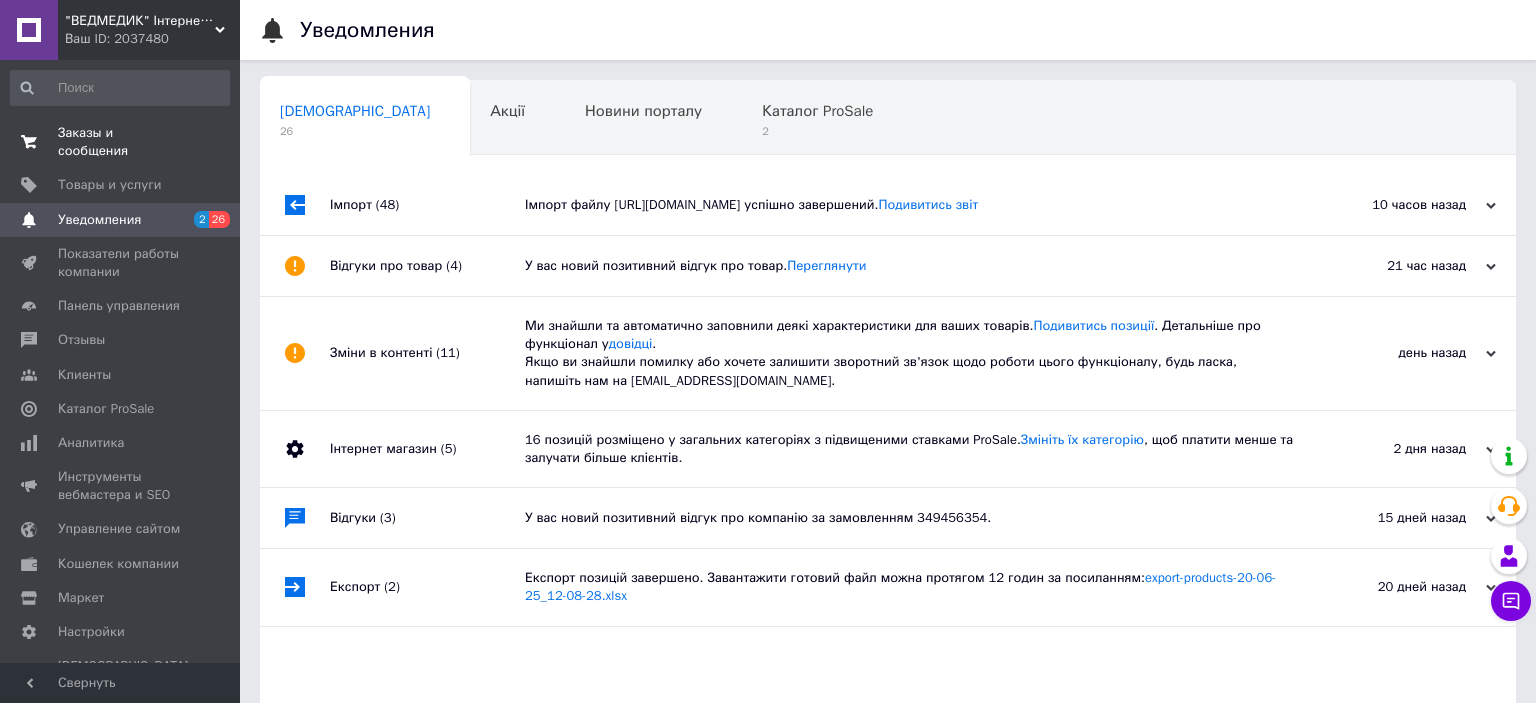 click on "Заказы и сообщения" at bounding box center [121, 142] 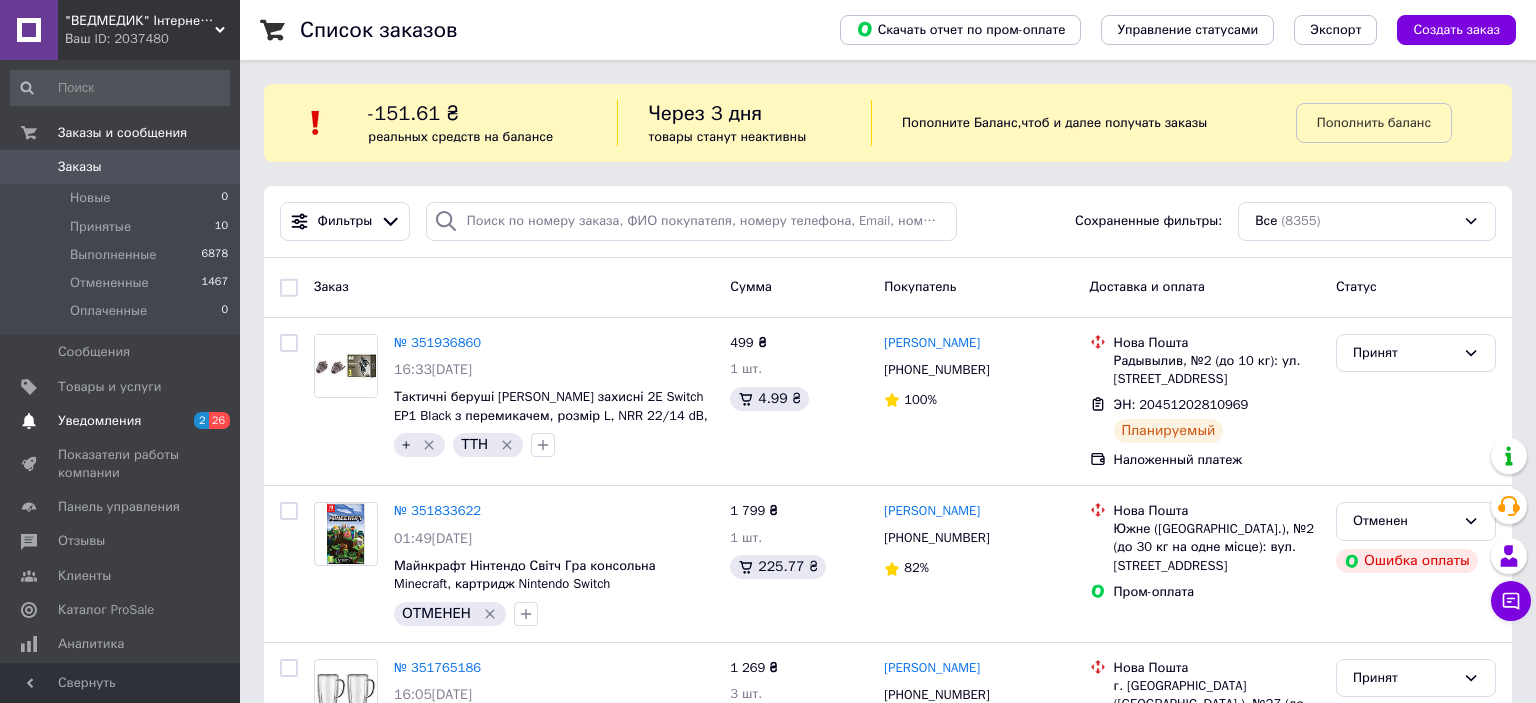 click on "Уведомления" at bounding box center (121, 421) 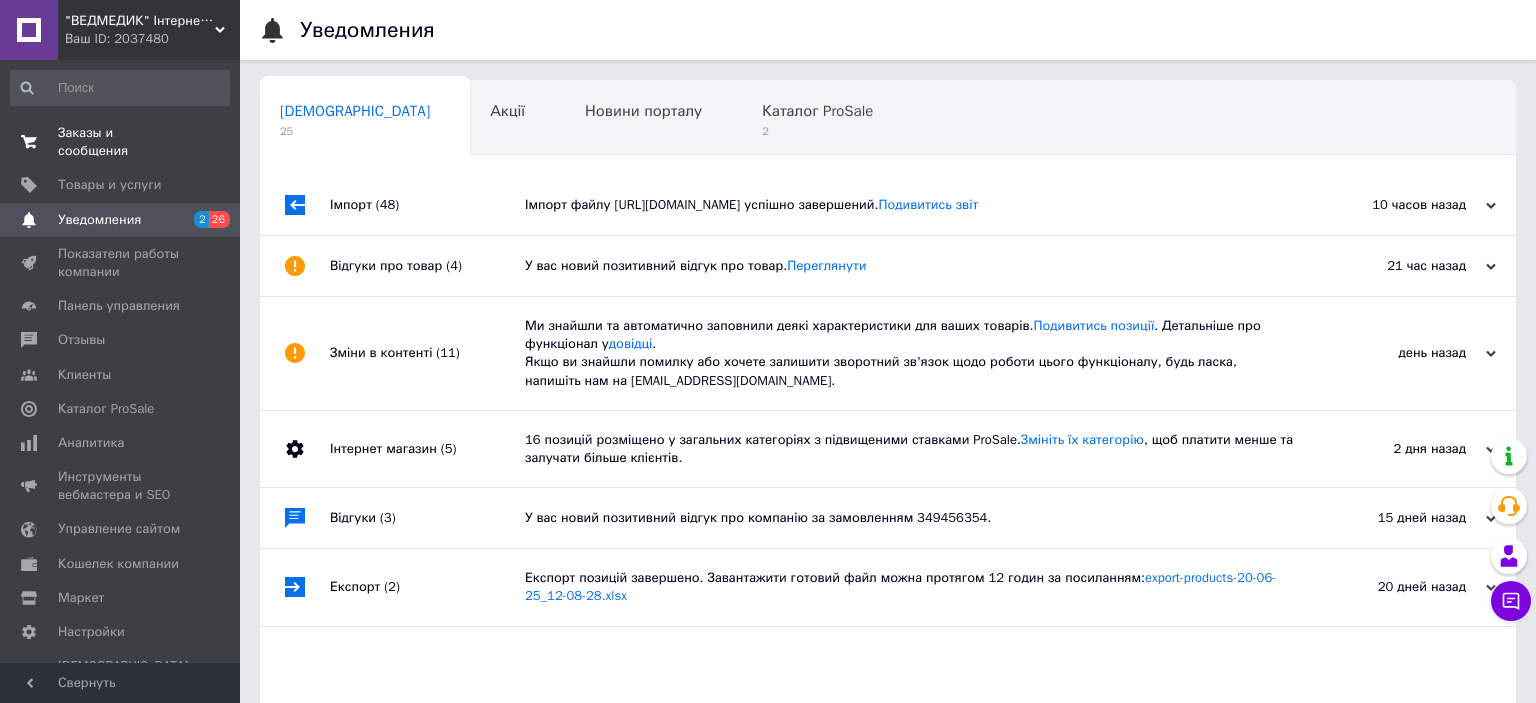 click on "Заказы и сообщения" at bounding box center (121, 142) 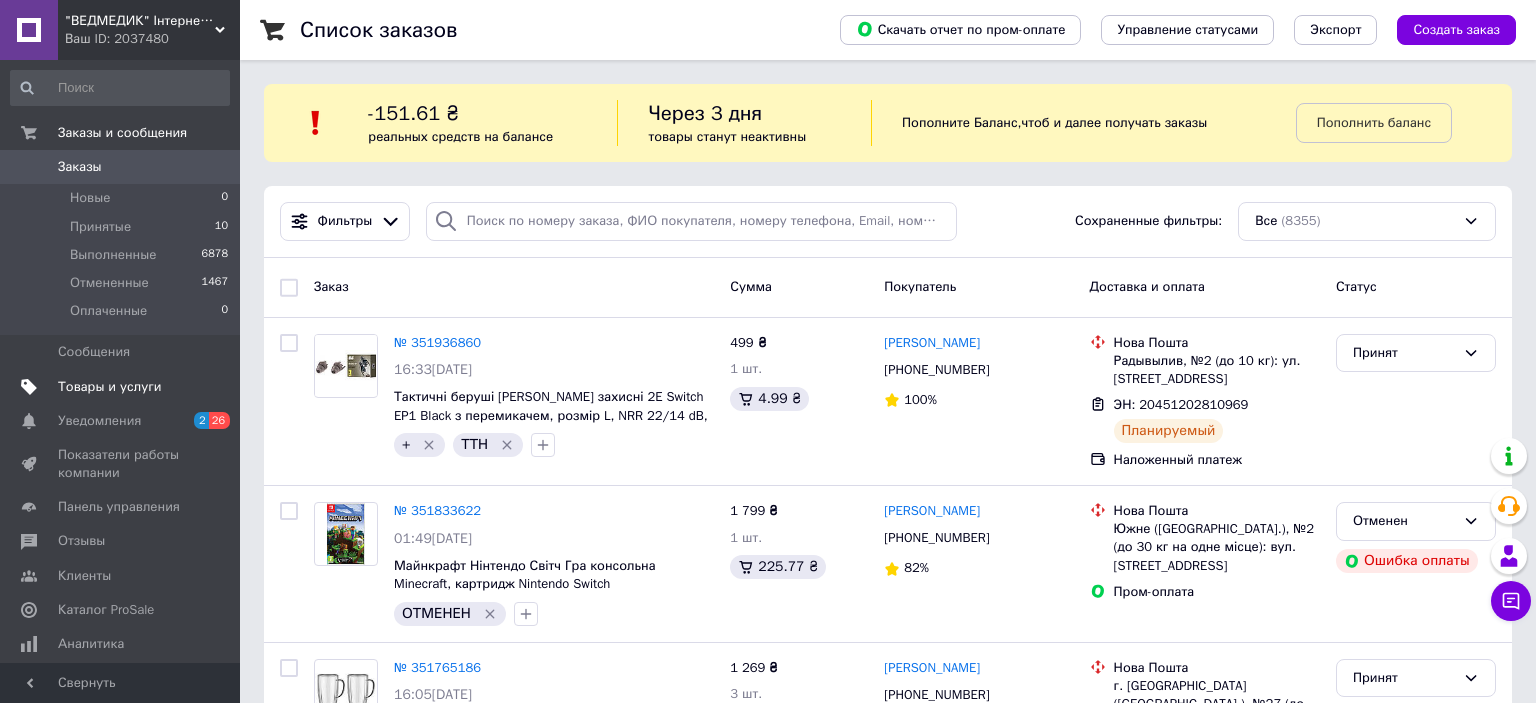 click on "Товары и услуги" at bounding box center [110, 387] 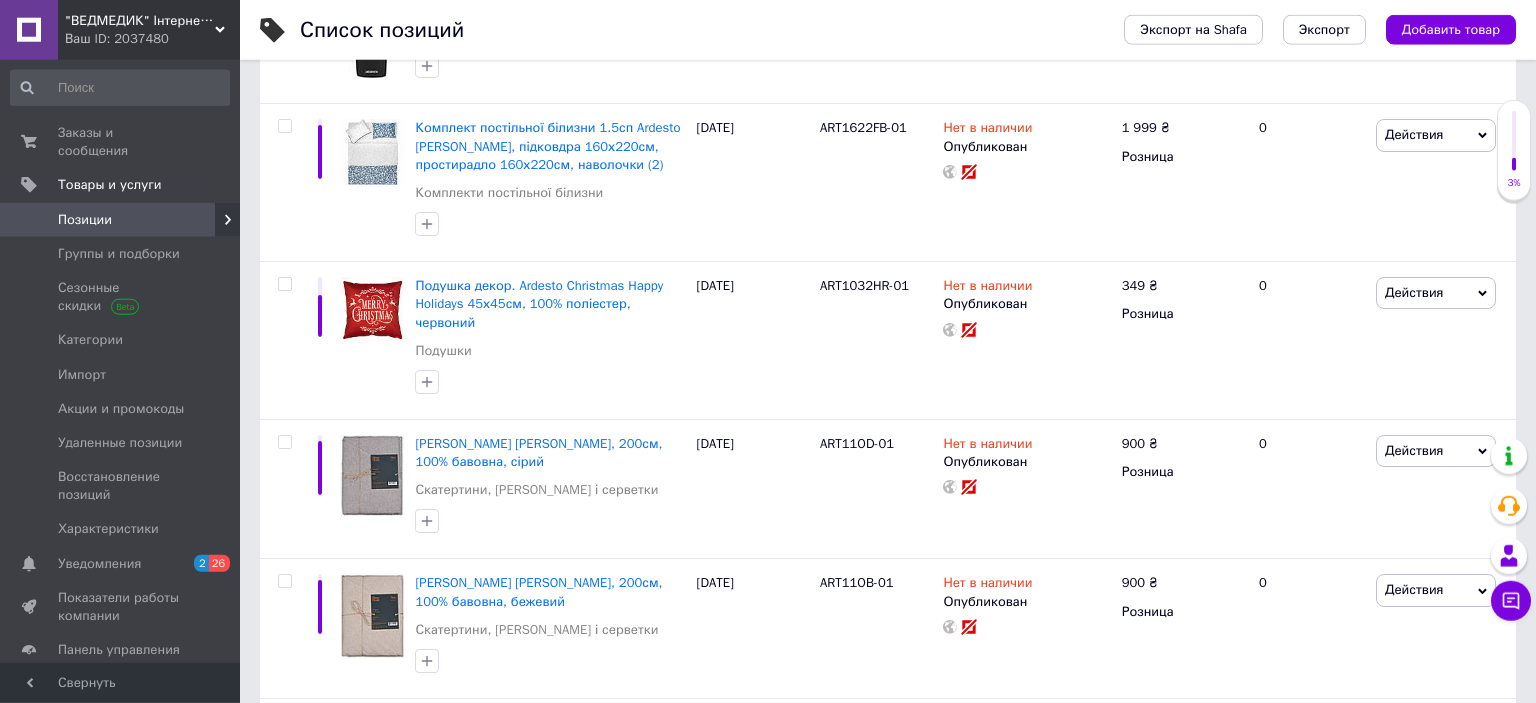 scroll, scrollTop: 14741, scrollLeft: 0, axis: vertical 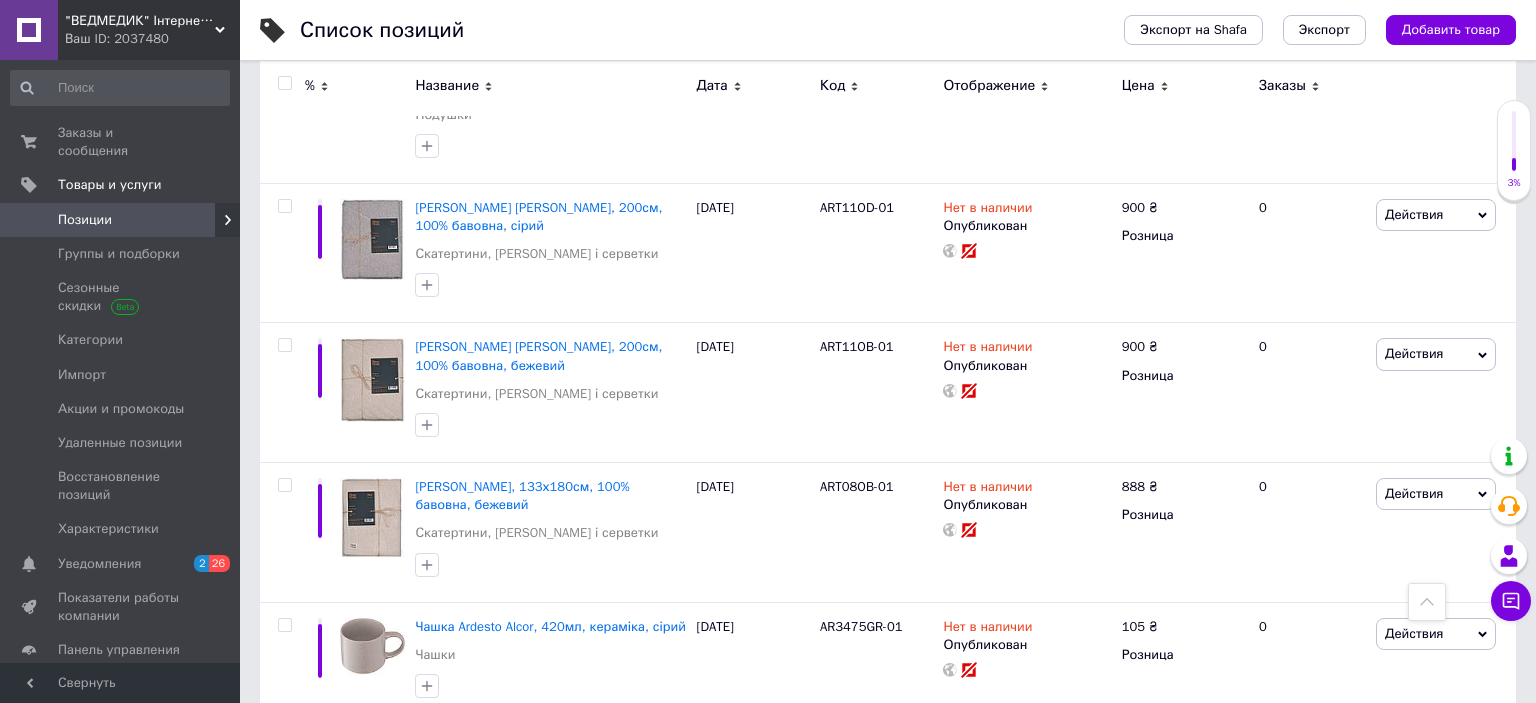 click on "3" at bounding box center (372, 764) 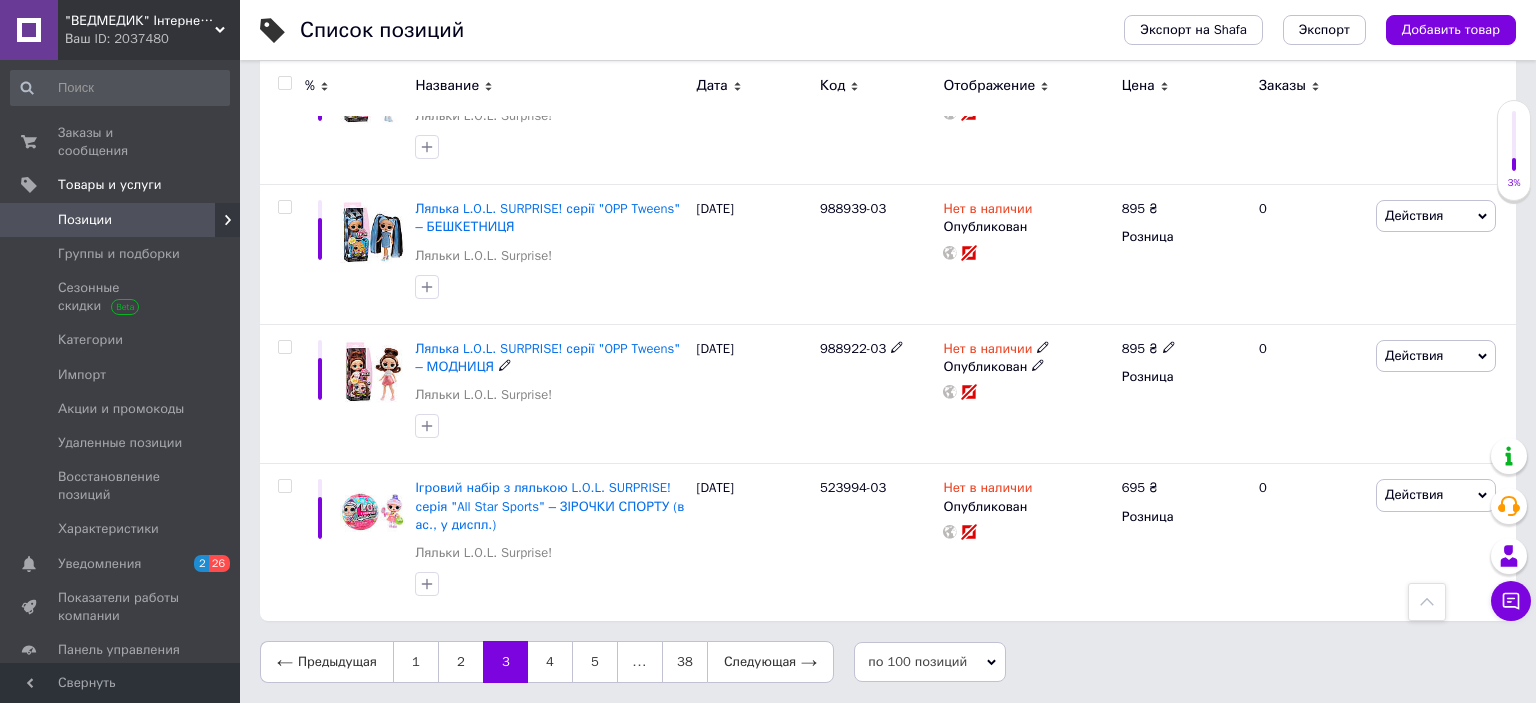 scroll, scrollTop: 14486, scrollLeft: 0, axis: vertical 